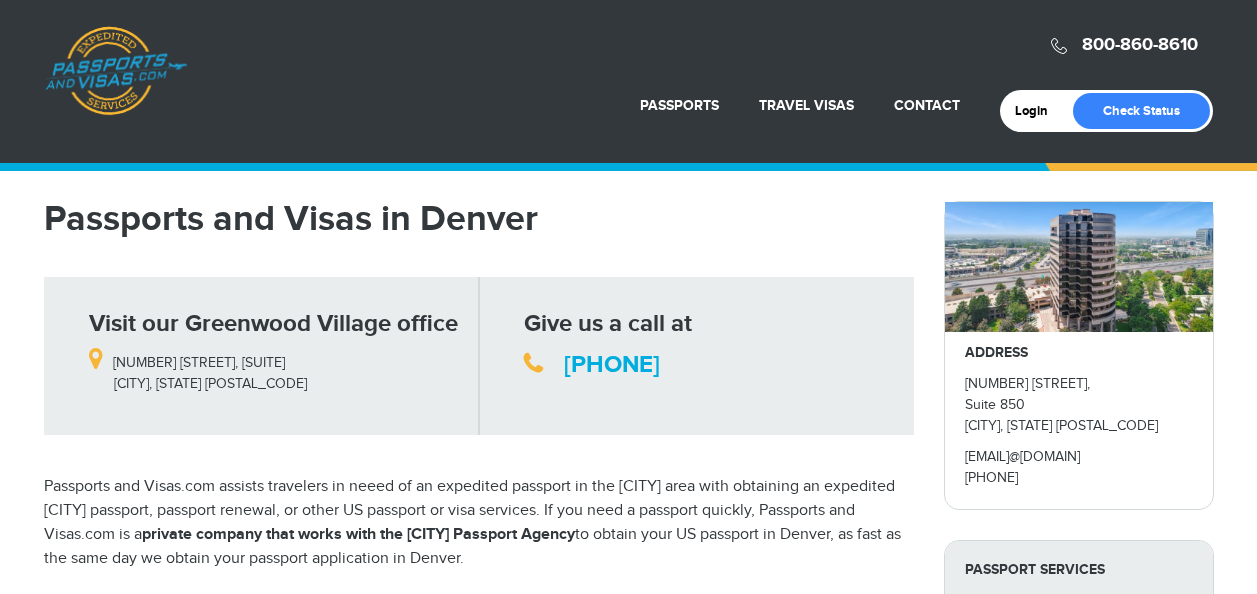 scroll, scrollTop: 0, scrollLeft: 0, axis: both 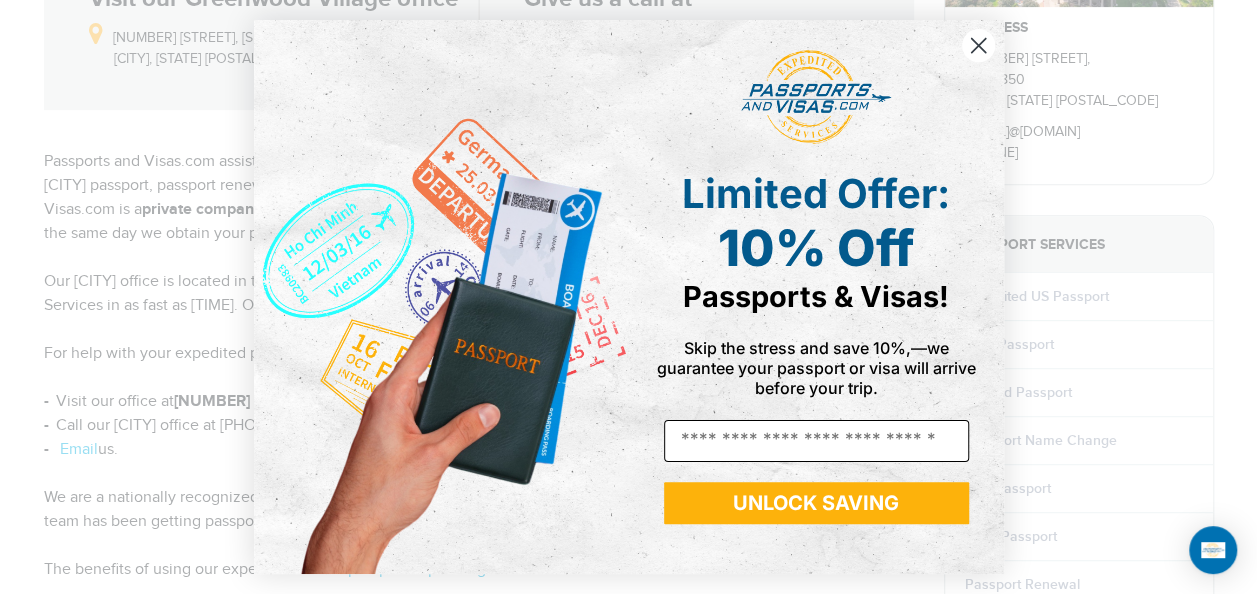 click on "Email" at bounding box center (816, 441) 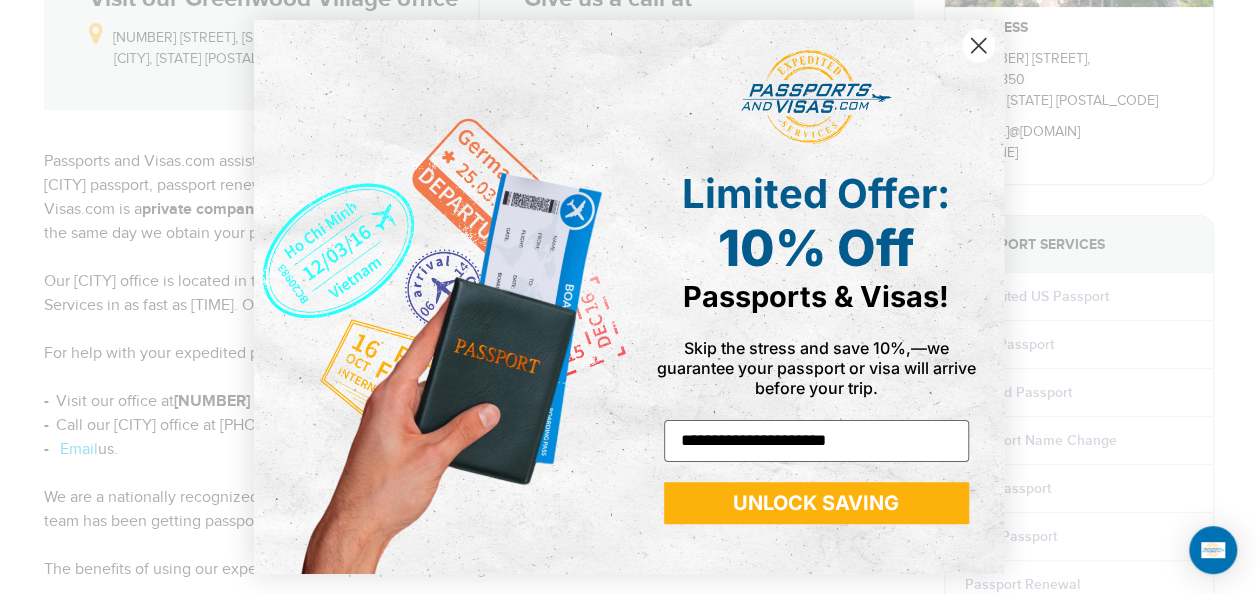 click on "UNLOCK SAVING" at bounding box center [816, 503] 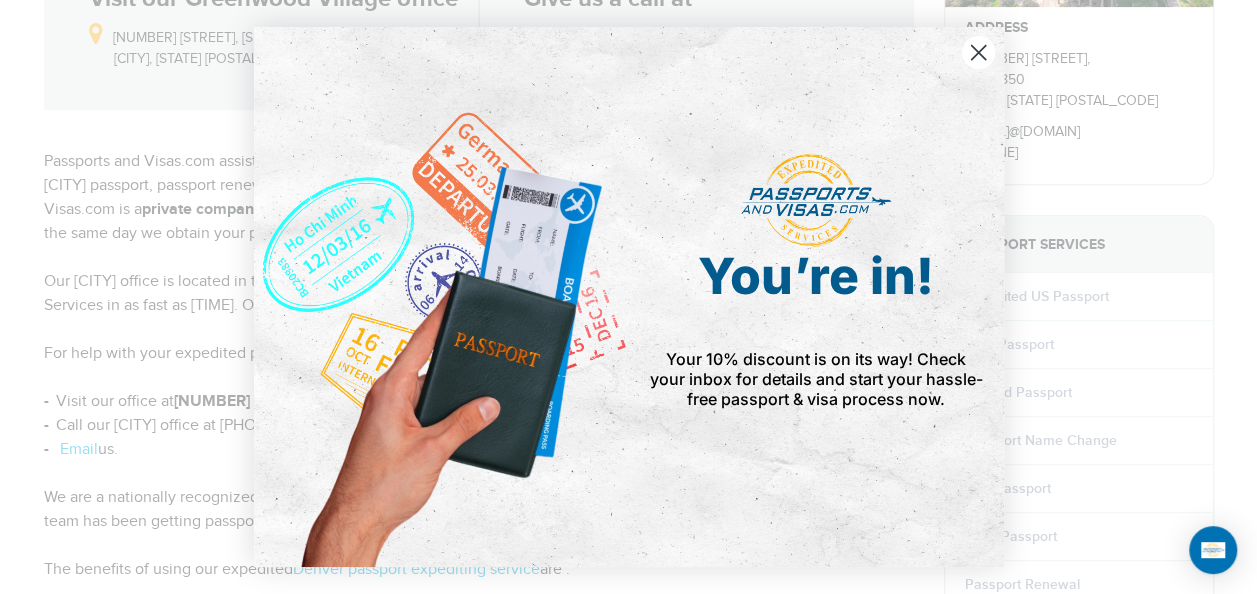 click 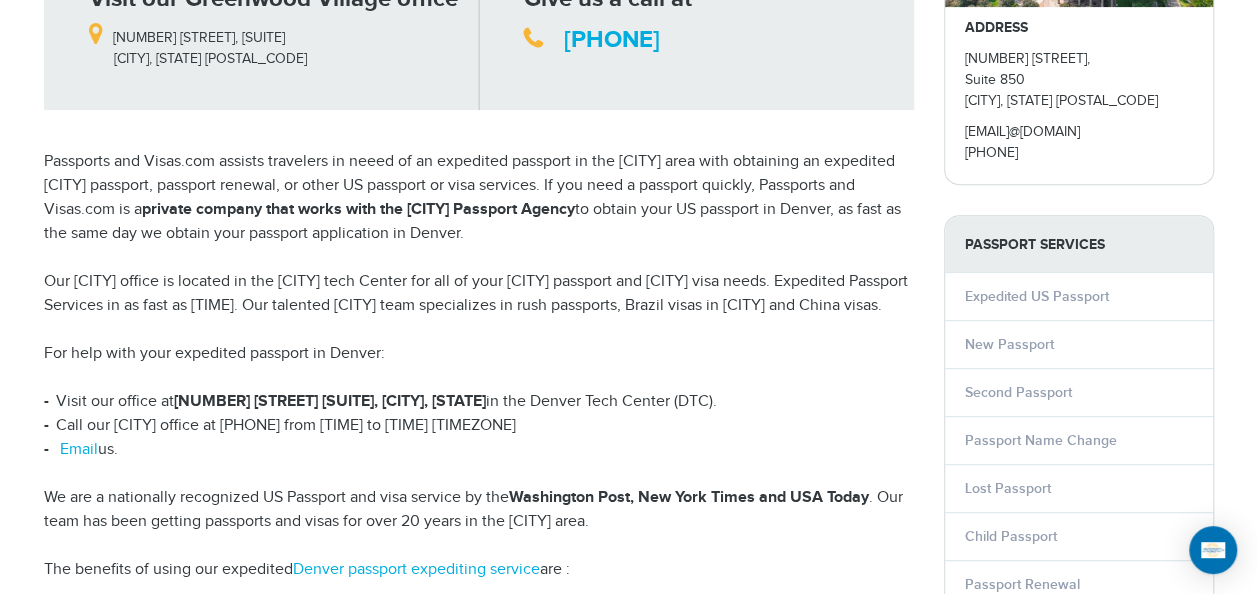 scroll, scrollTop: 0, scrollLeft: 0, axis: both 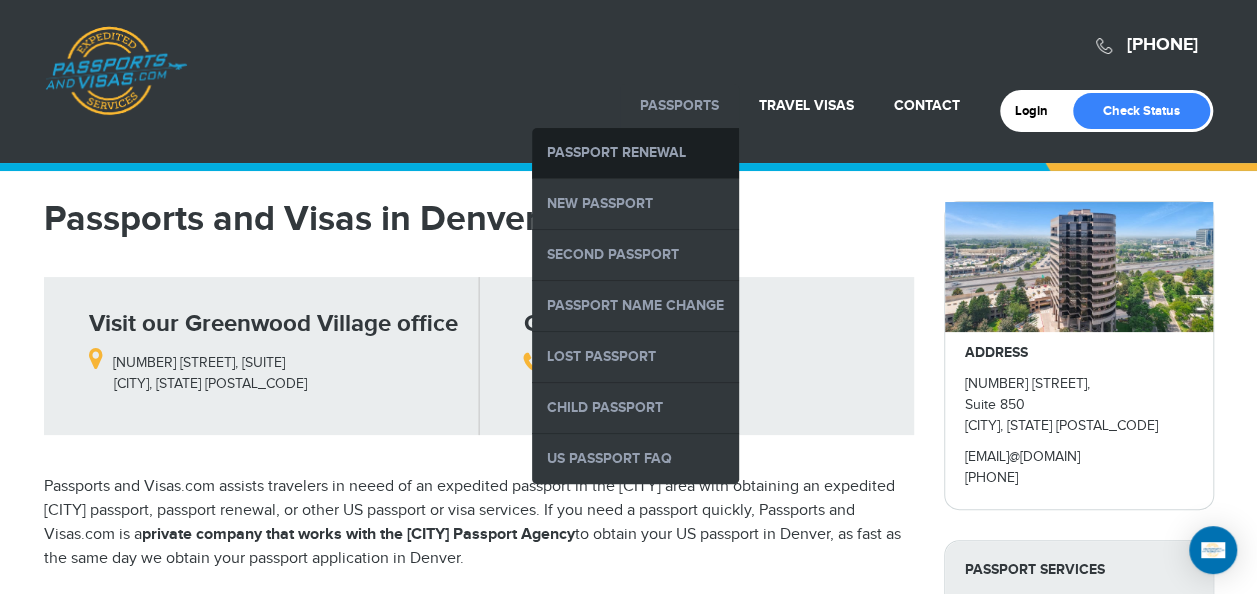 click on "Passport Renewal" at bounding box center [635, 153] 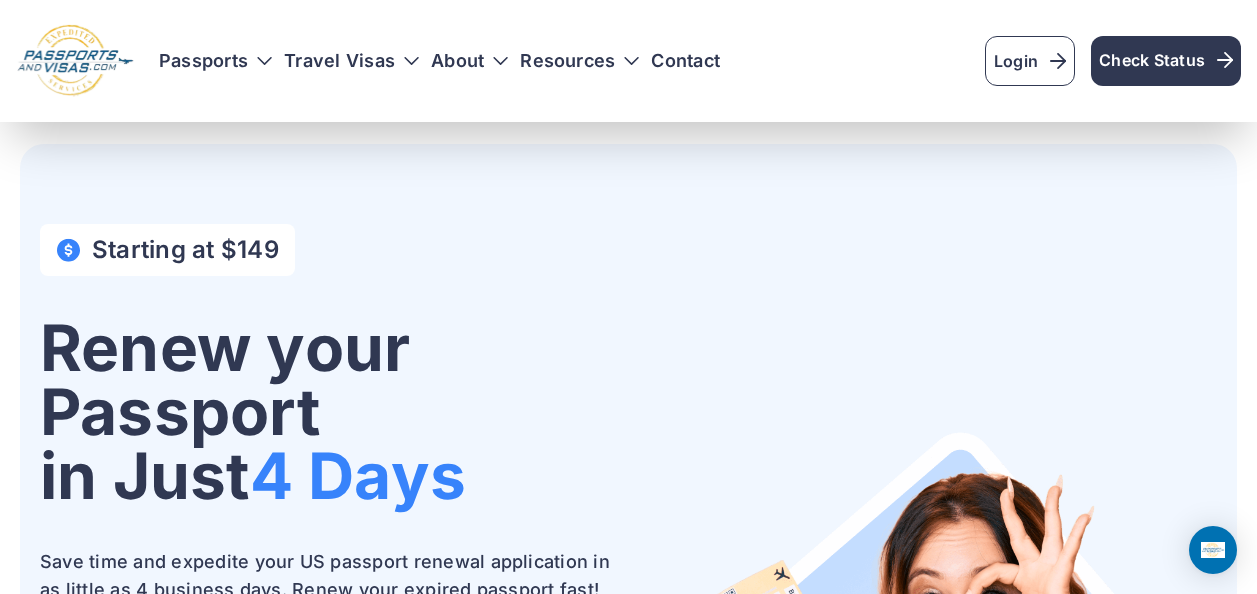 click on "Get started on your passport application" at bounding box center (276, 664) 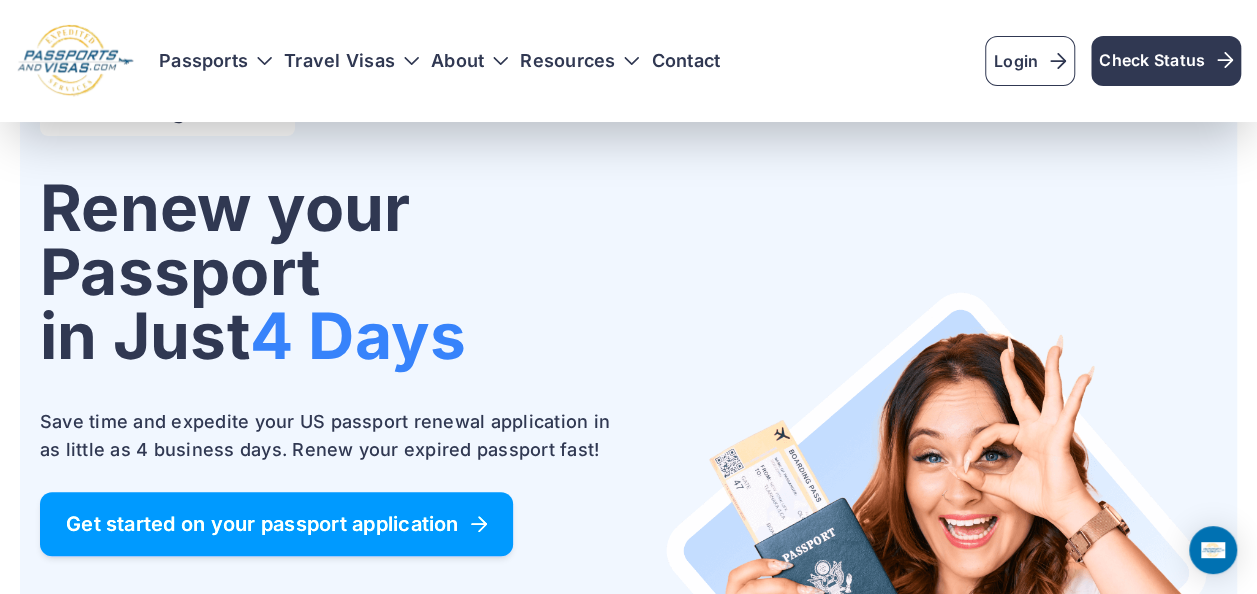 scroll, scrollTop: 140, scrollLeft: 0, axis: vertical 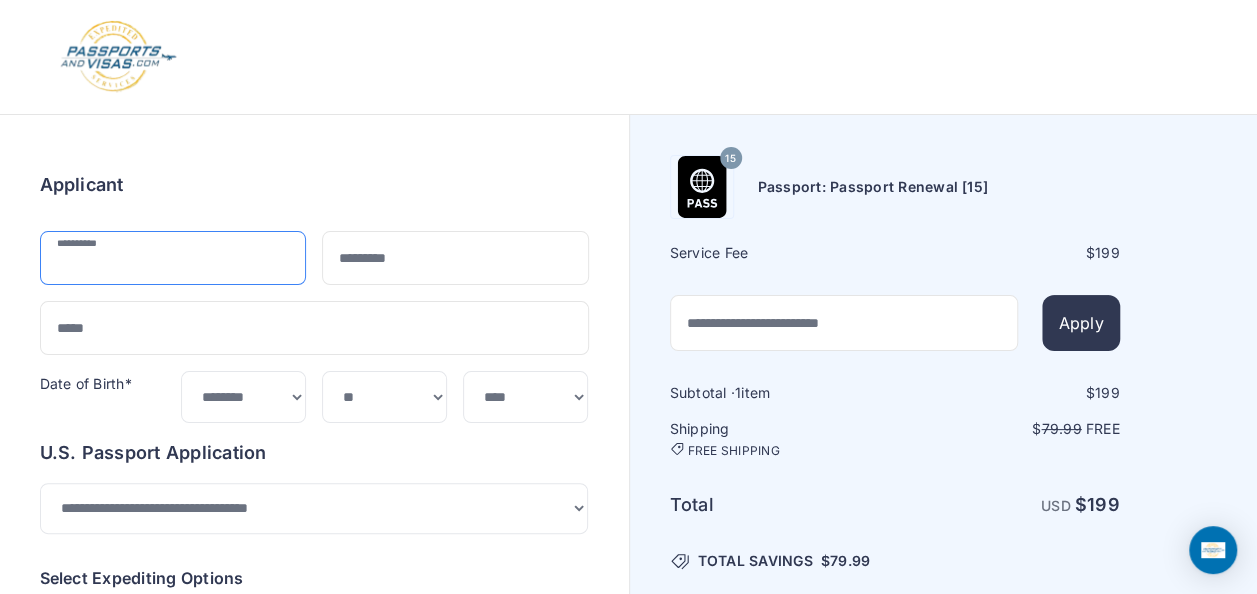 click at bounding box center (173, 258) 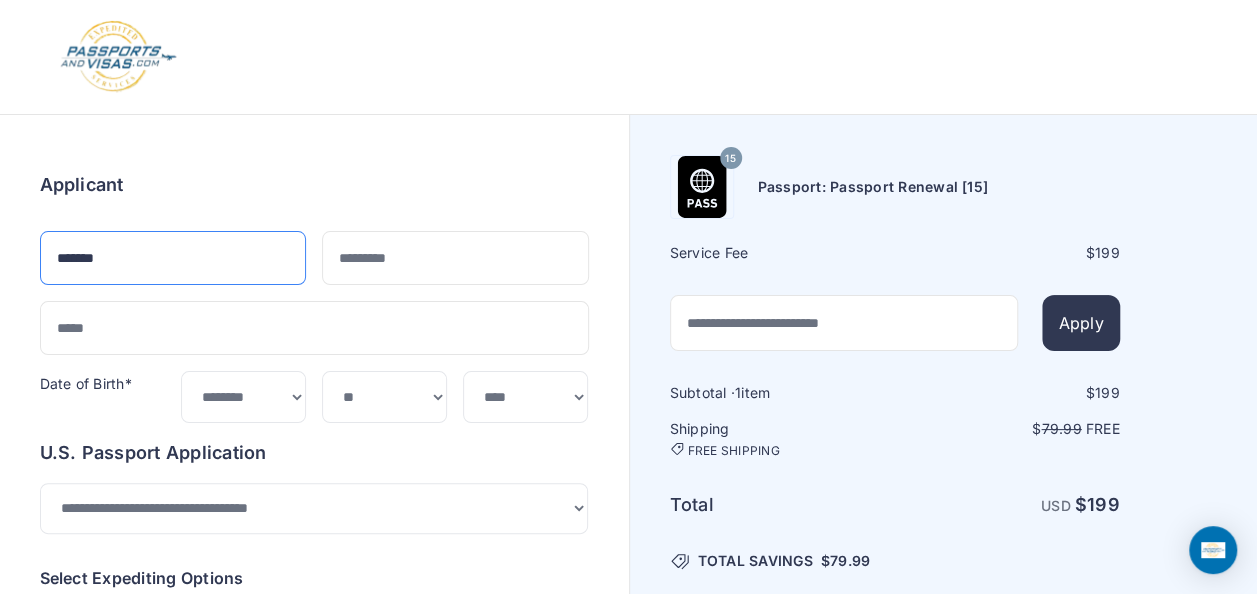 type on "*******" 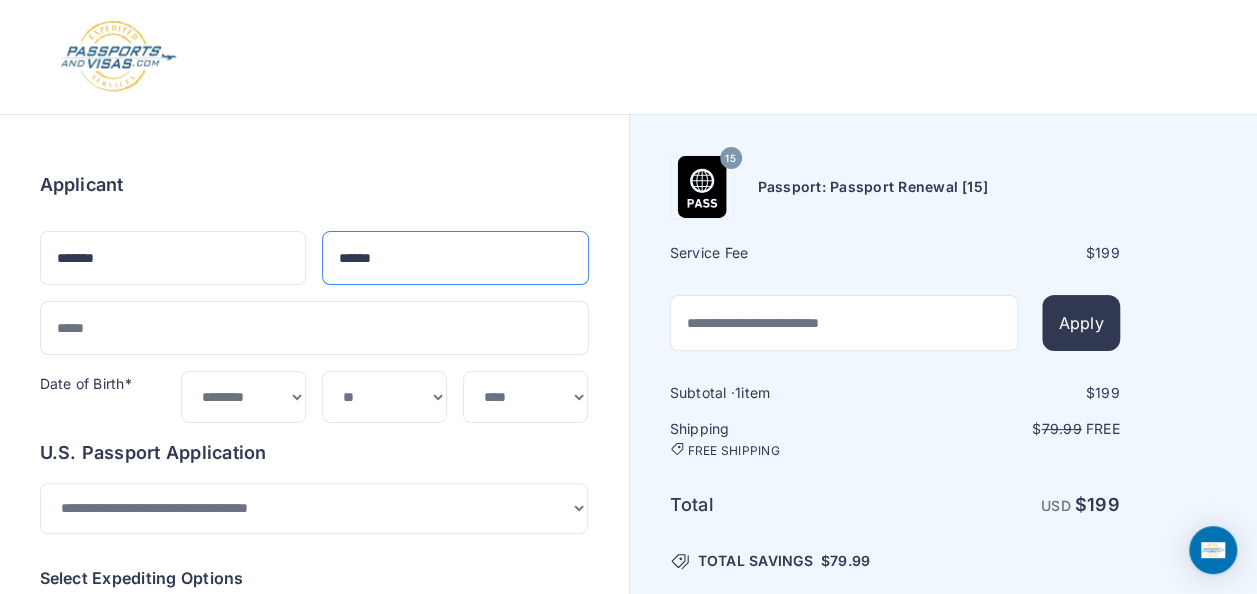 type on "******" 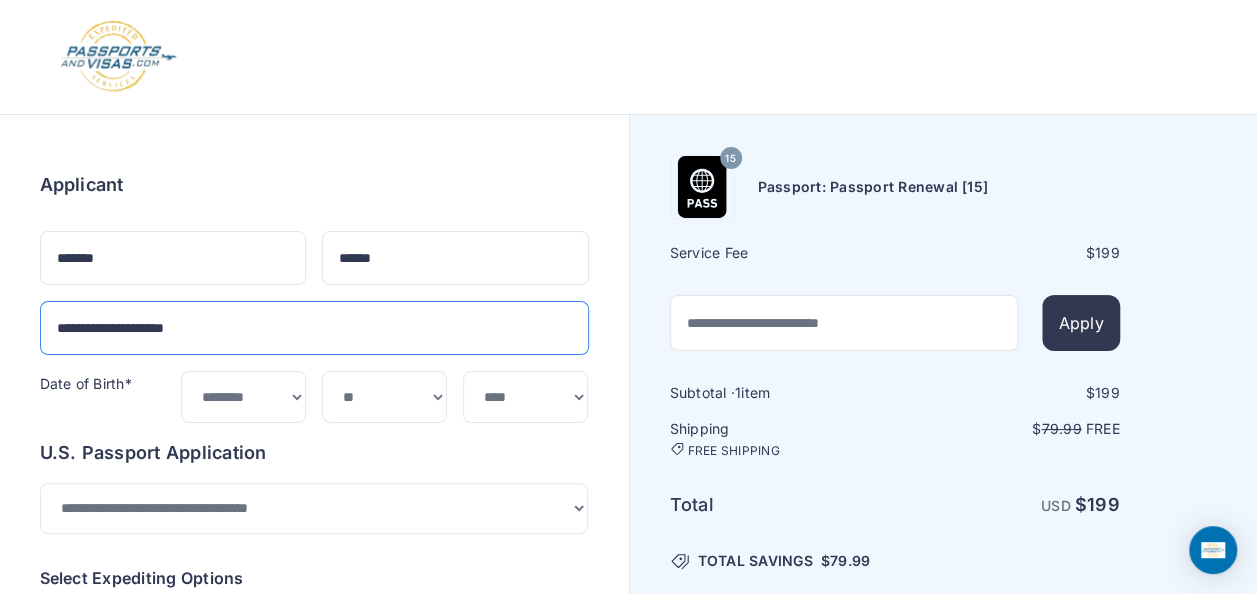 type on "**********" 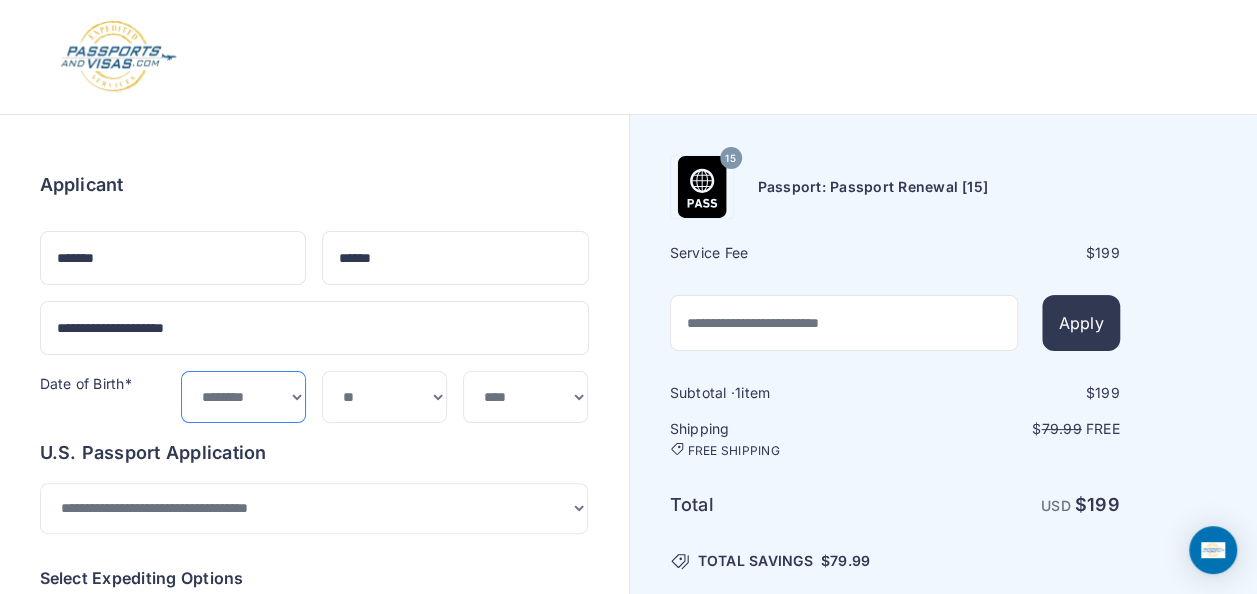 click on "*****
*******
********
*****
*****
***
****
****
******
*********
*******
********
********" at bounding box center [243, 396] 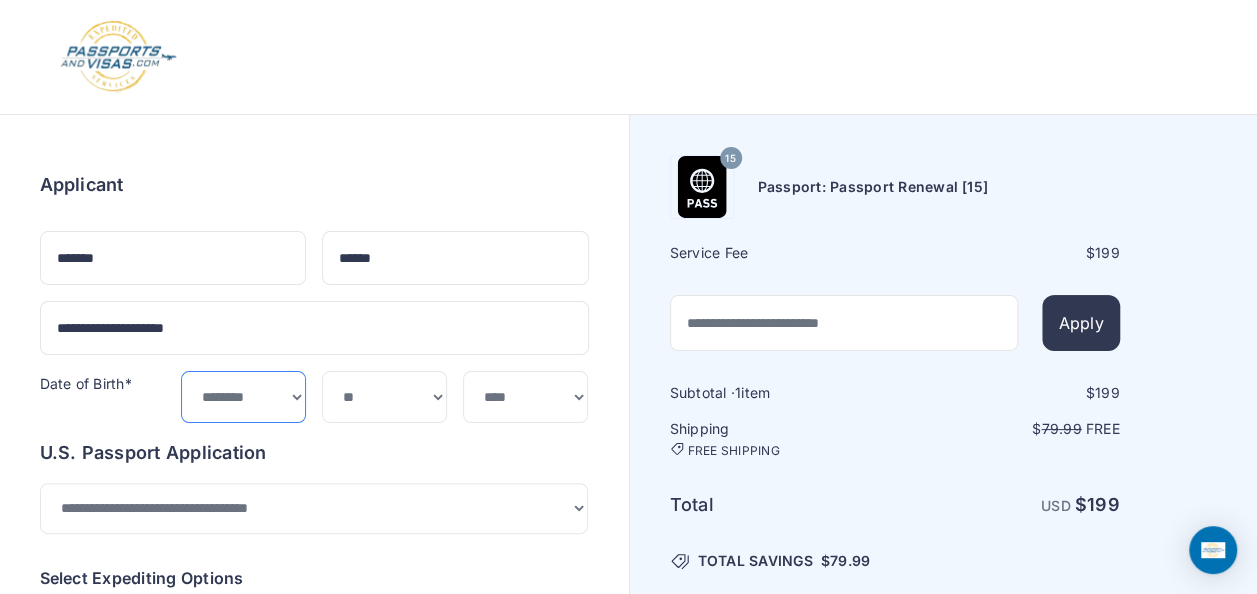 select on "*" 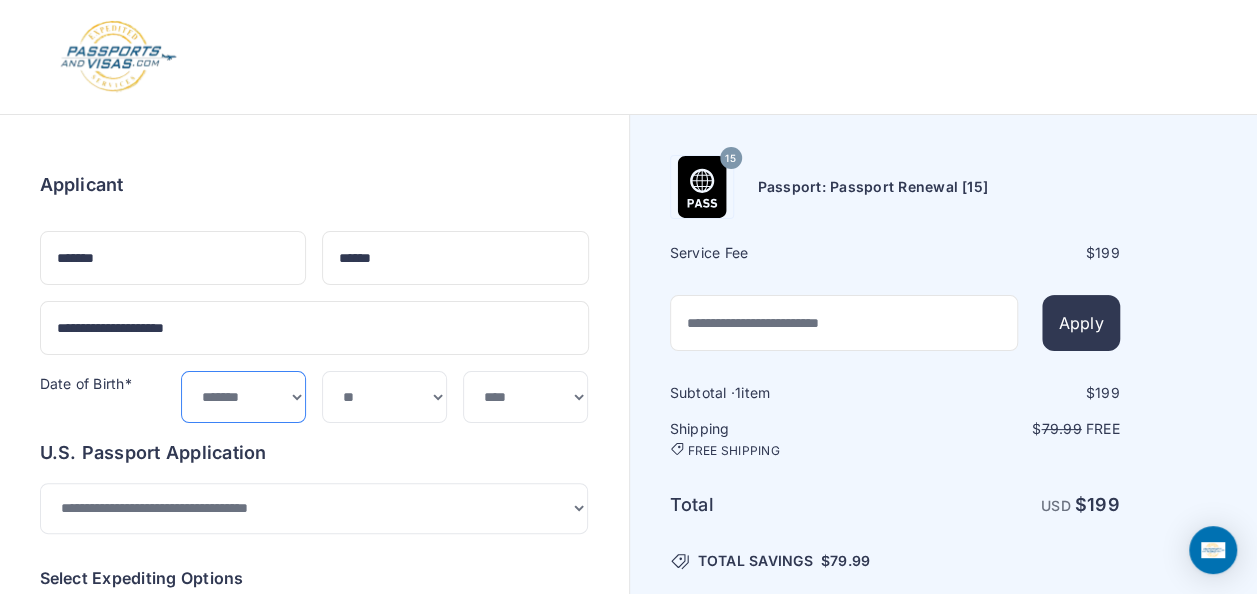 click on "*****
*******
********
*****
*****
***
****
****
******
*********
*******
********
********" at bounding box center (243, 396) 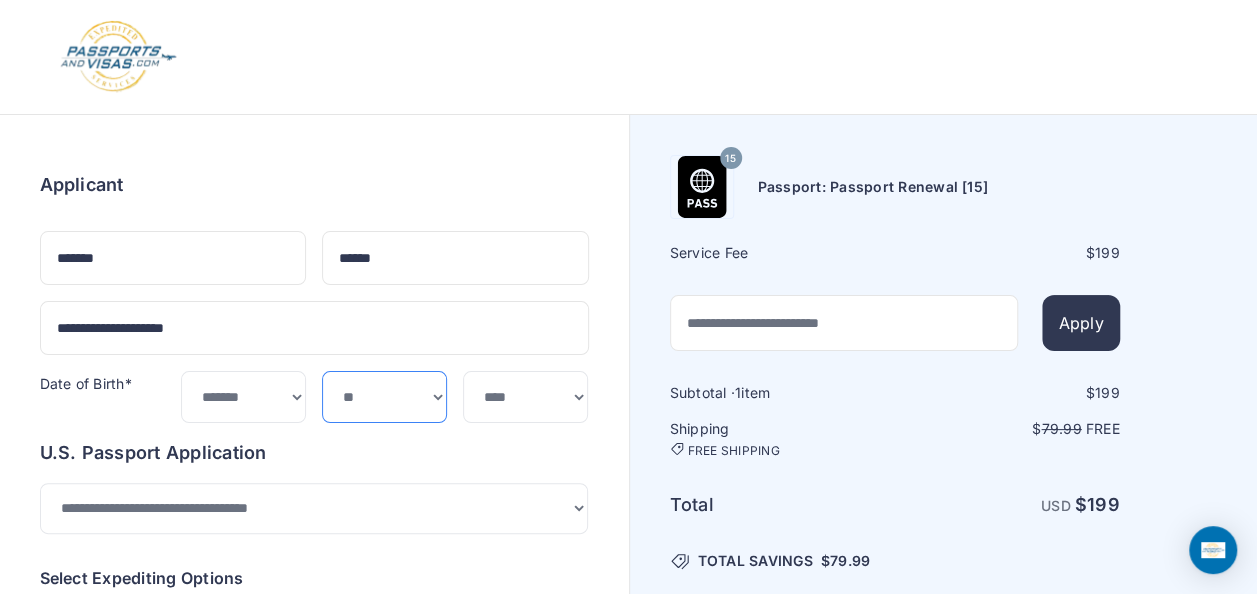 click on "***
*
*
*
*
*
*
*
*
*
**
**
**
**
** ** ** ** ** **" at bounding box center [384, 396] 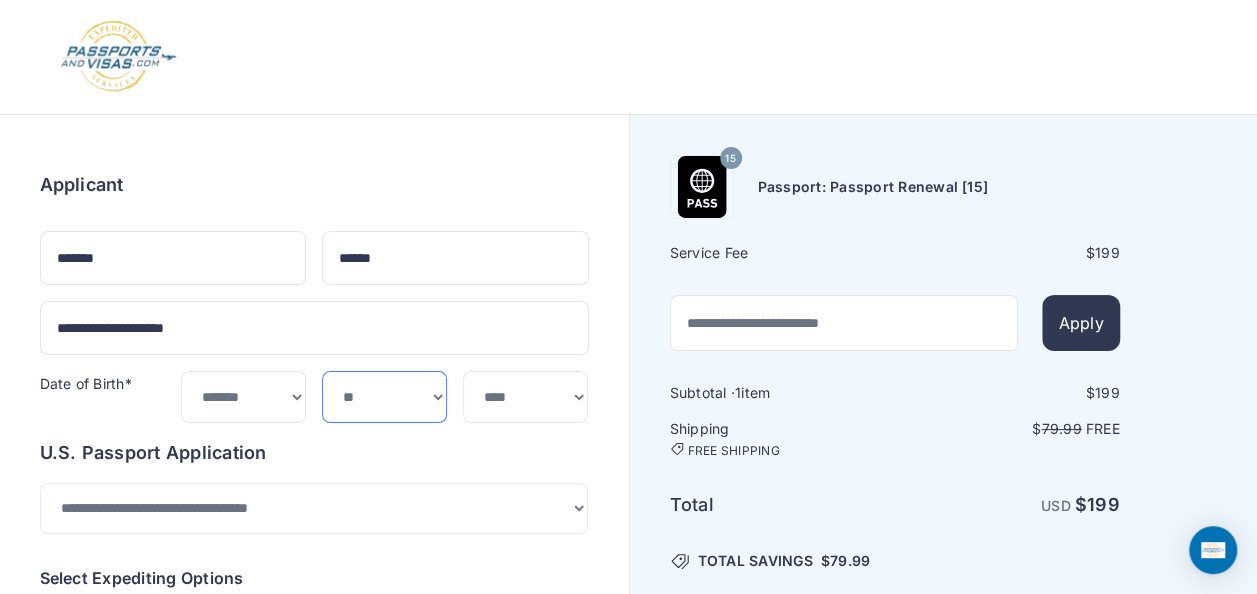 select on "**" 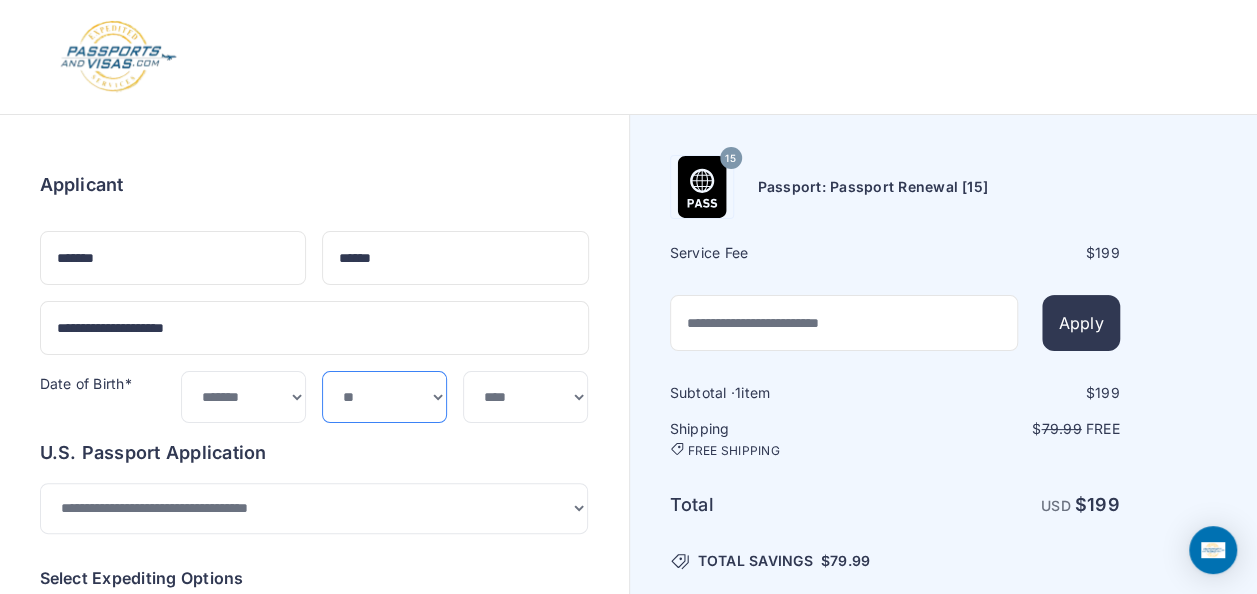 click on "***
*
*
*
*
*
*
*
*
*
**
**
**
**
** ** ** ** ** **" at bounding box center [384, 396] 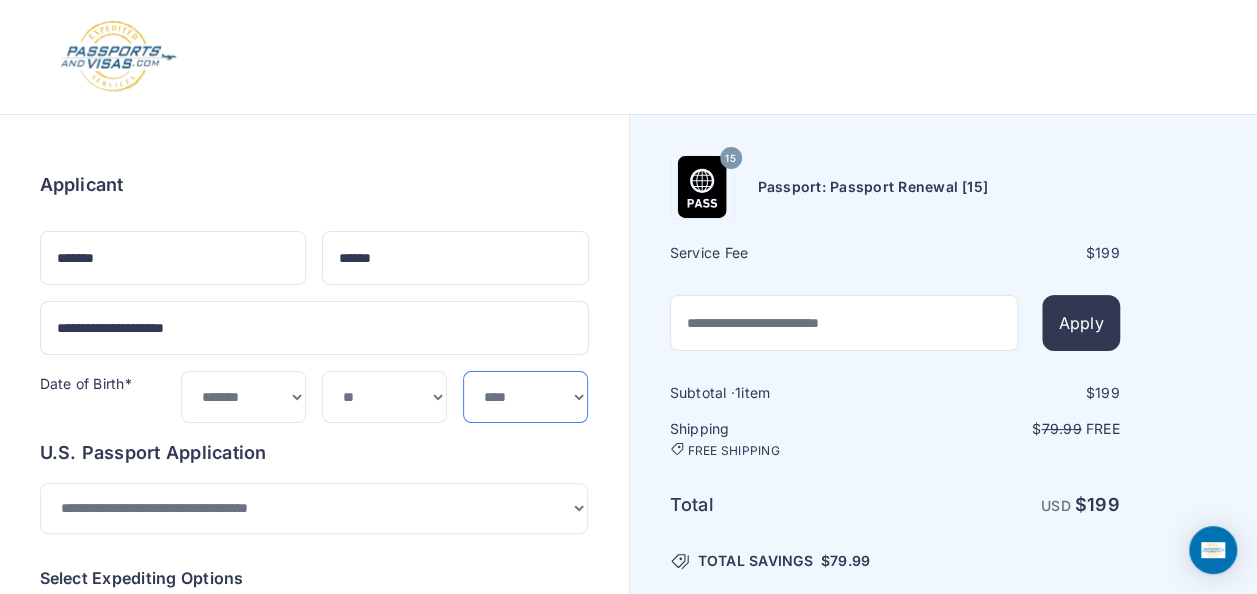 click on "****
****
****
****
****
****
****
****
****
****
****
****
****
**** **** **** **** **** **** **** **** **** **** ****" at bounding box center (525, 396) 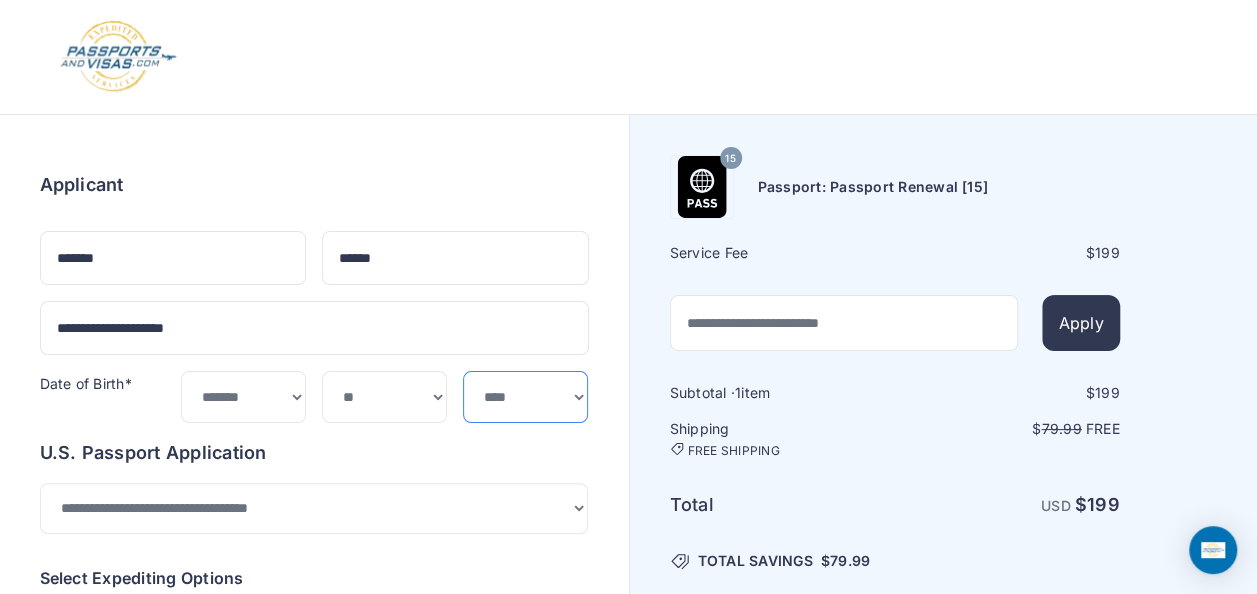 select on "****" 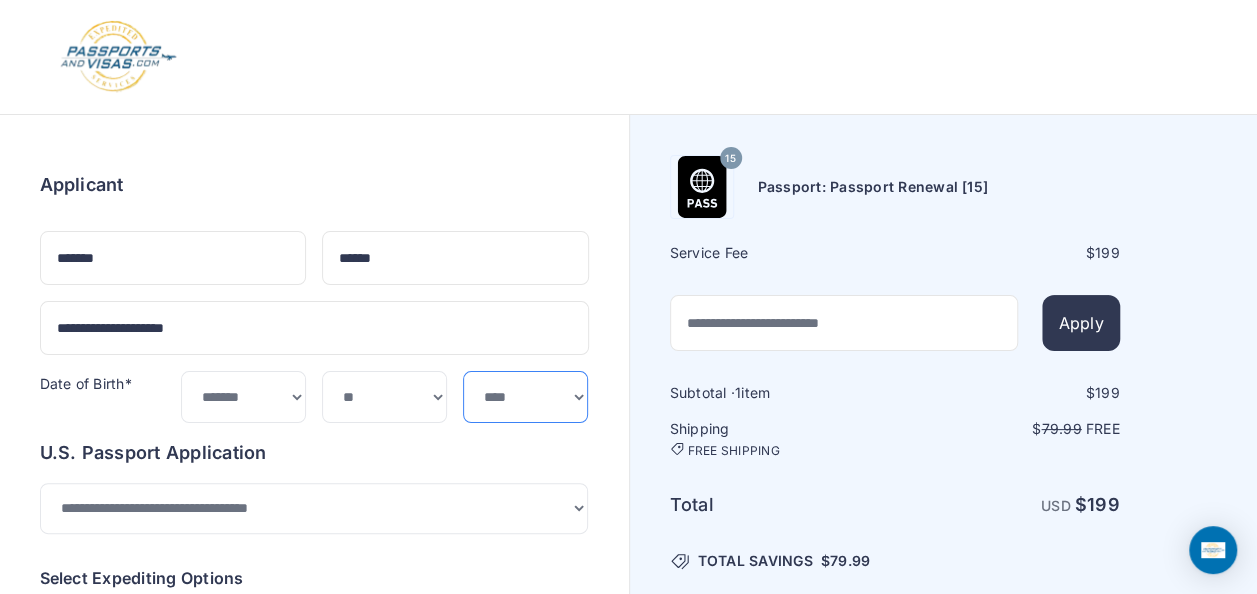 click on "****
****
****
****
****
****
****
****
****
****
****
****
****
**** **** **** **** **** **** **** **** **** **** ****" at bounding box center [525, 396] 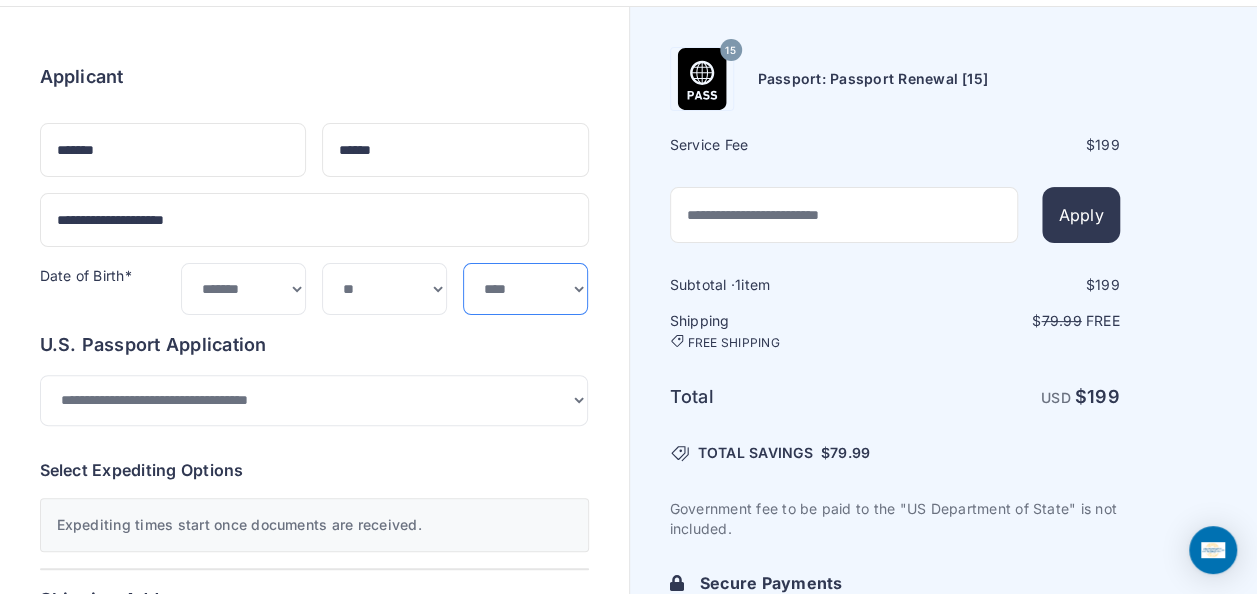 scroll, scrollTop: 110, scrollLeft: 0, axis: vertical 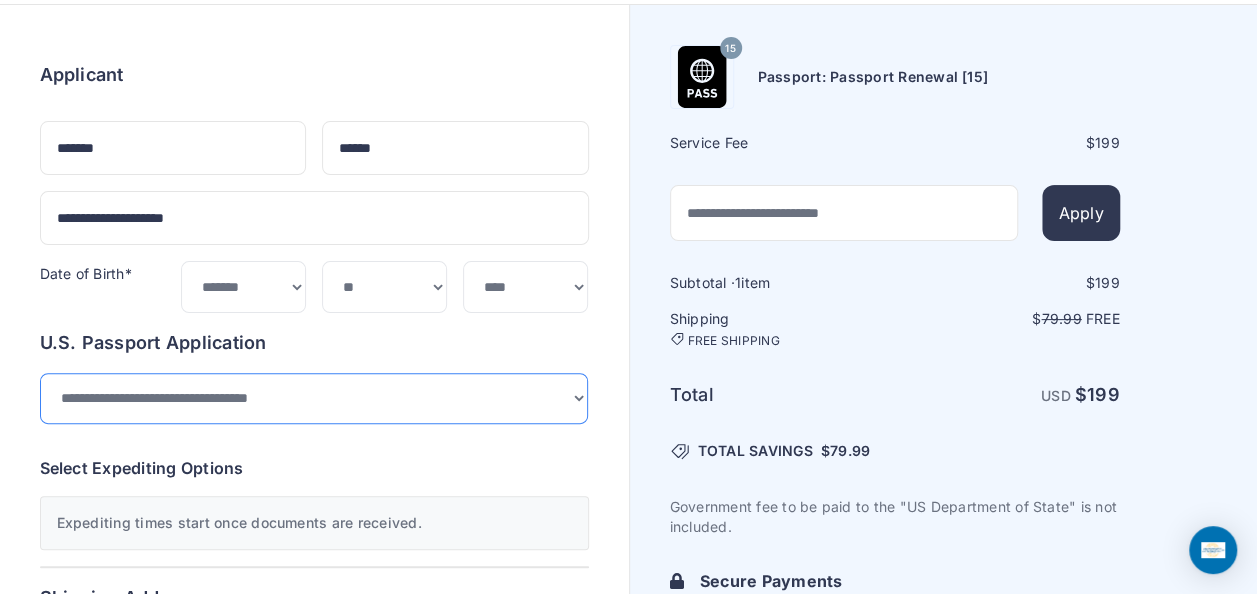 click on "**********" at bounding box center (314, 398) 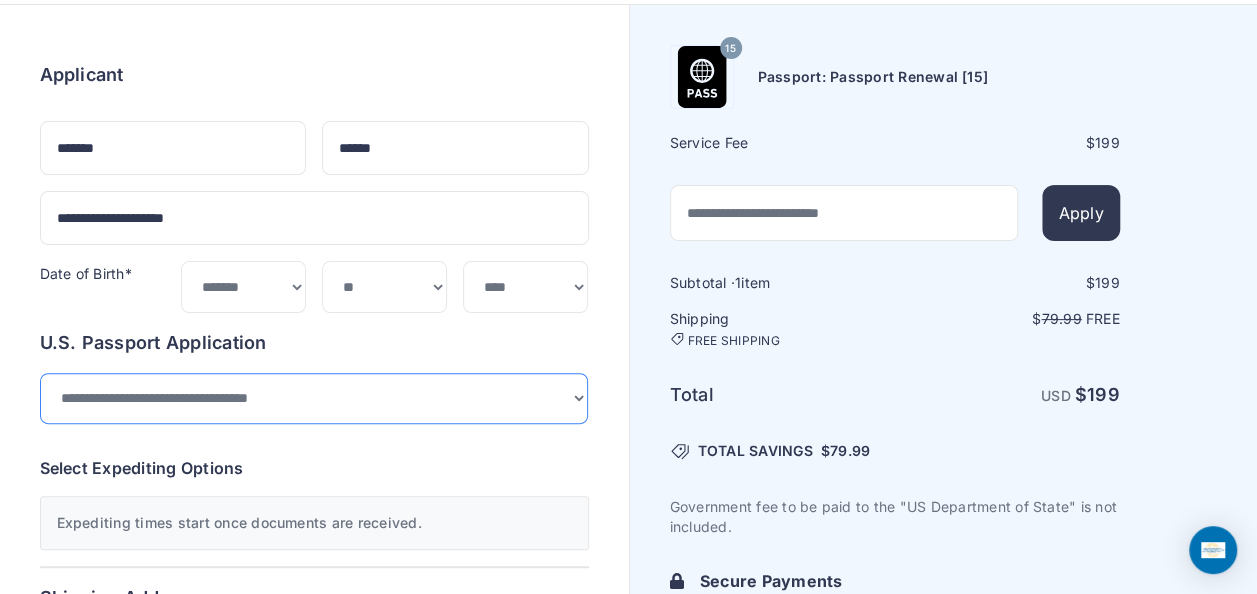 select on "*******" 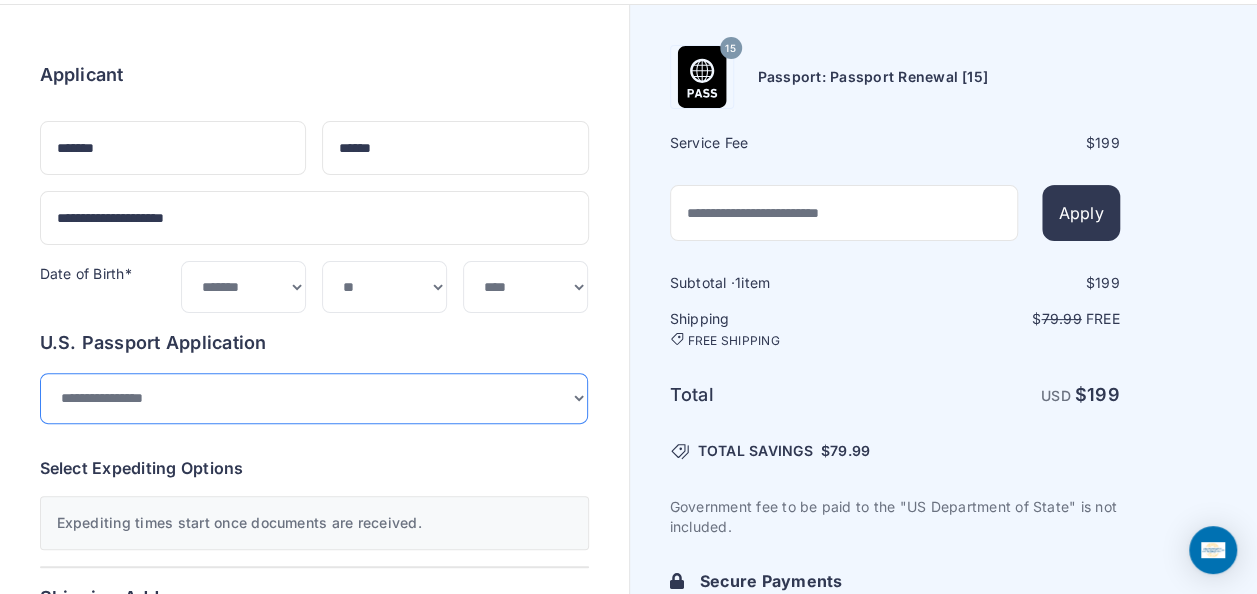 click on "**********" at bounding box center (314, 398) 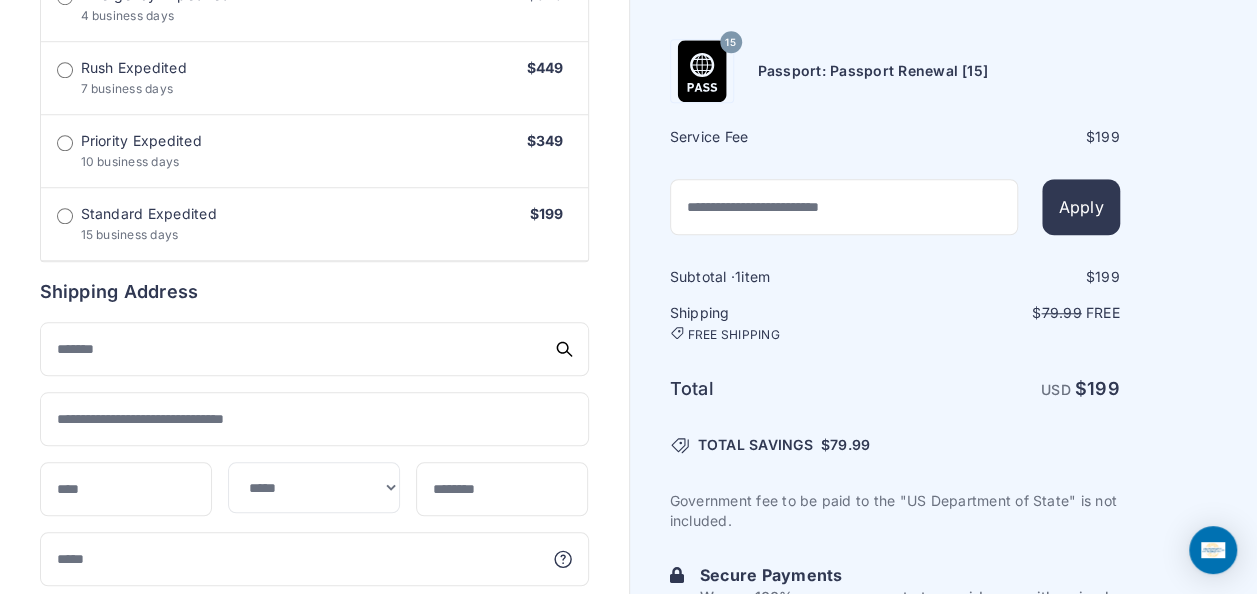 scroll, scrollTop: 770, scrollLeft: 0, axis: vertical 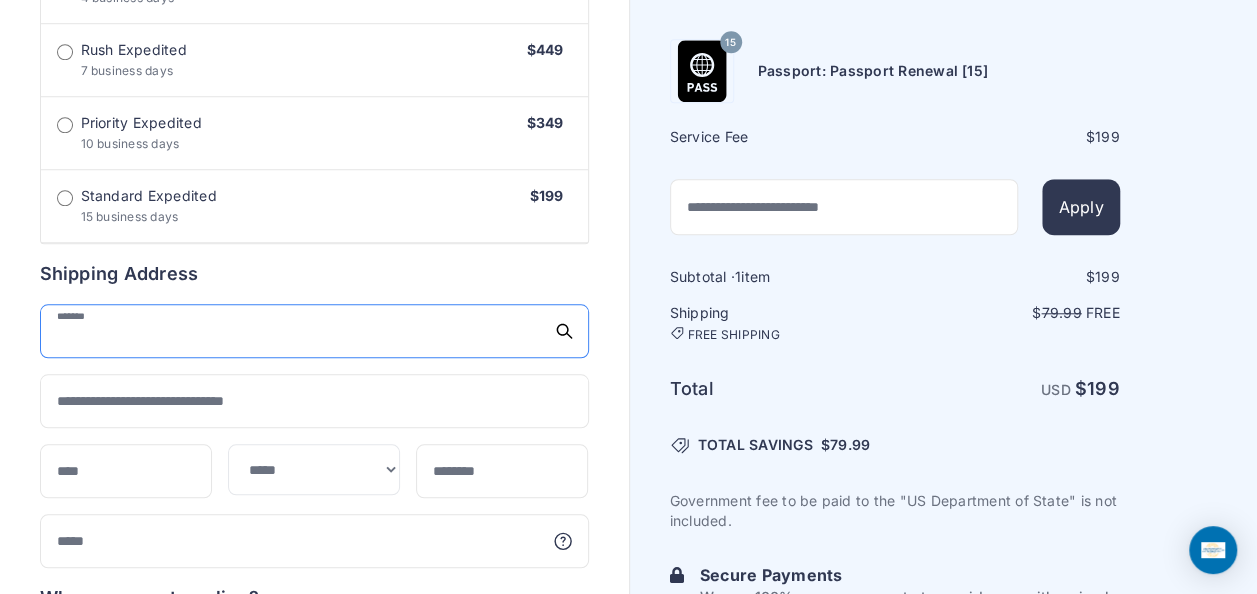 click at bounding box center (314, 331) 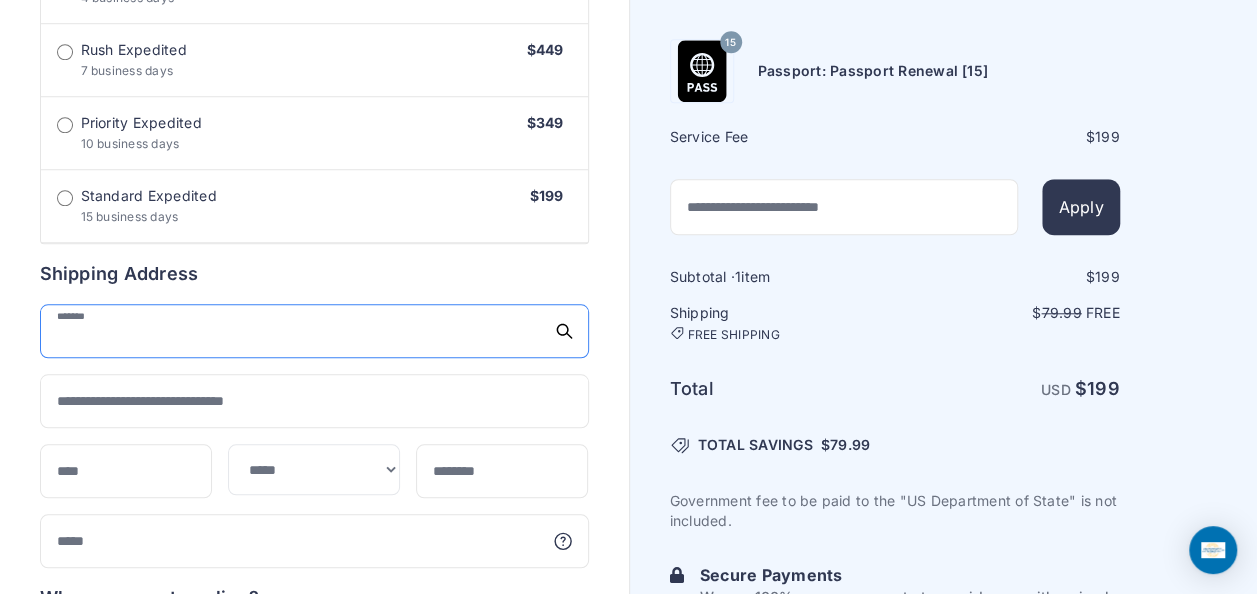 click at bounding box center (314, 331) 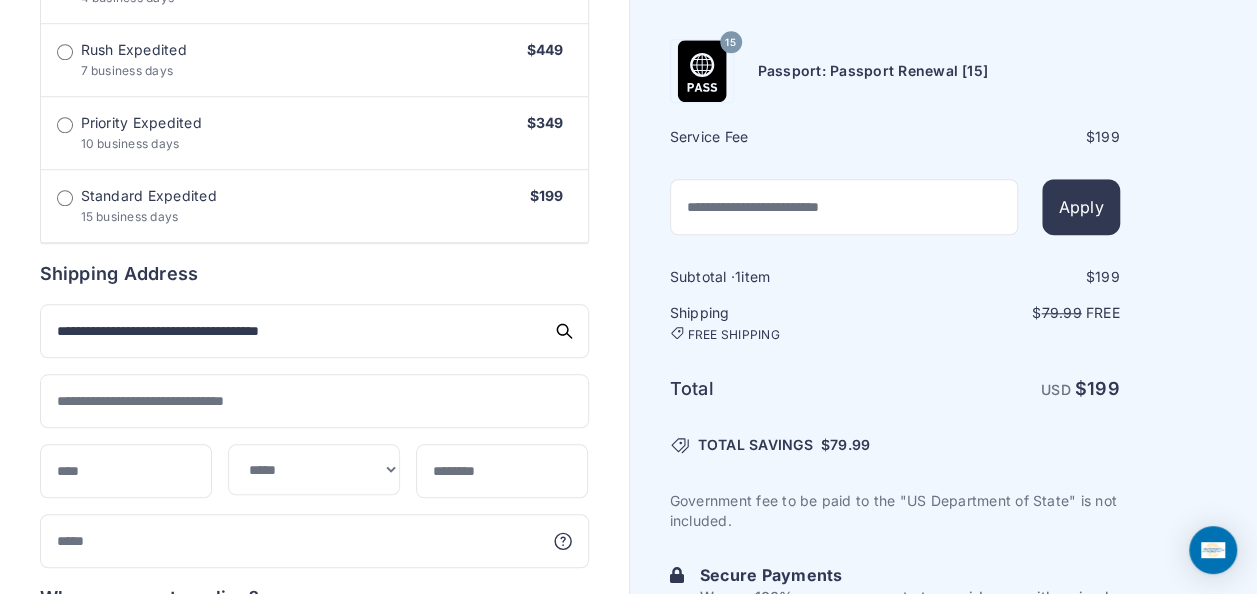 type on "**********" 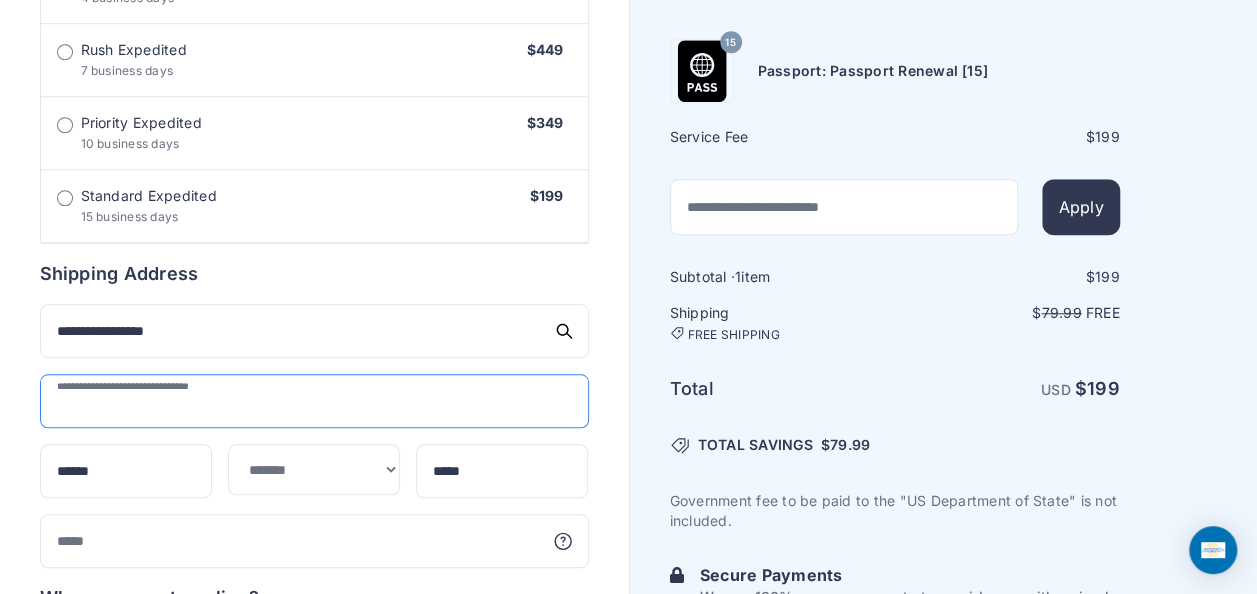 click at bounding box center [314, 401] 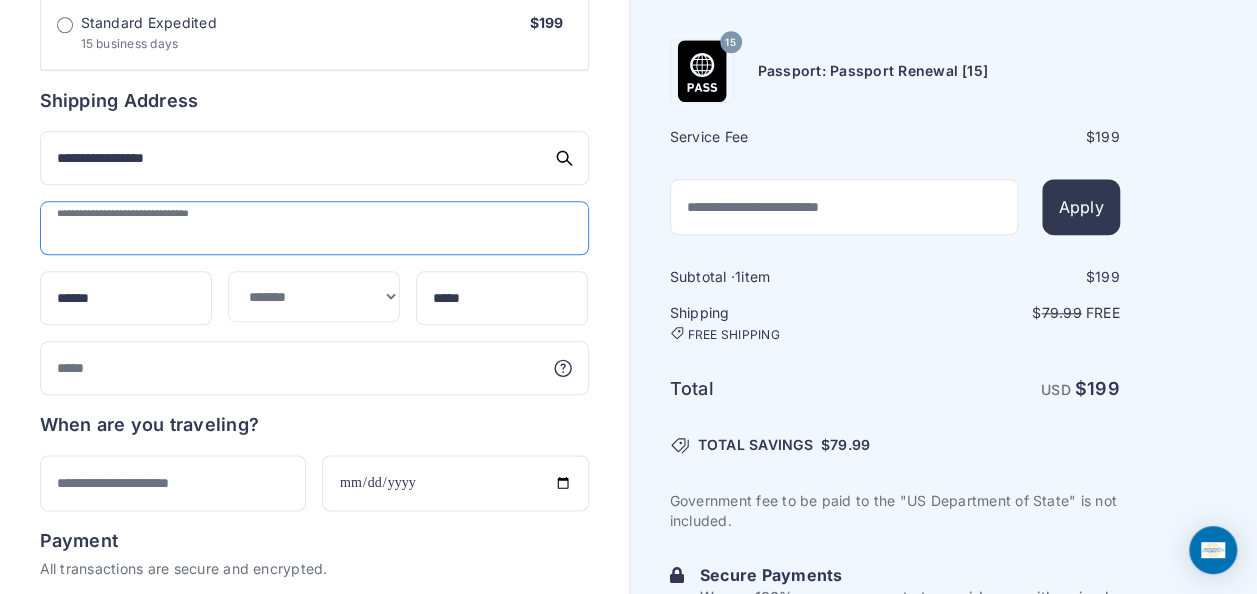 scroll, scrollTop: 960, scrollLeft: 0, axis: vertical 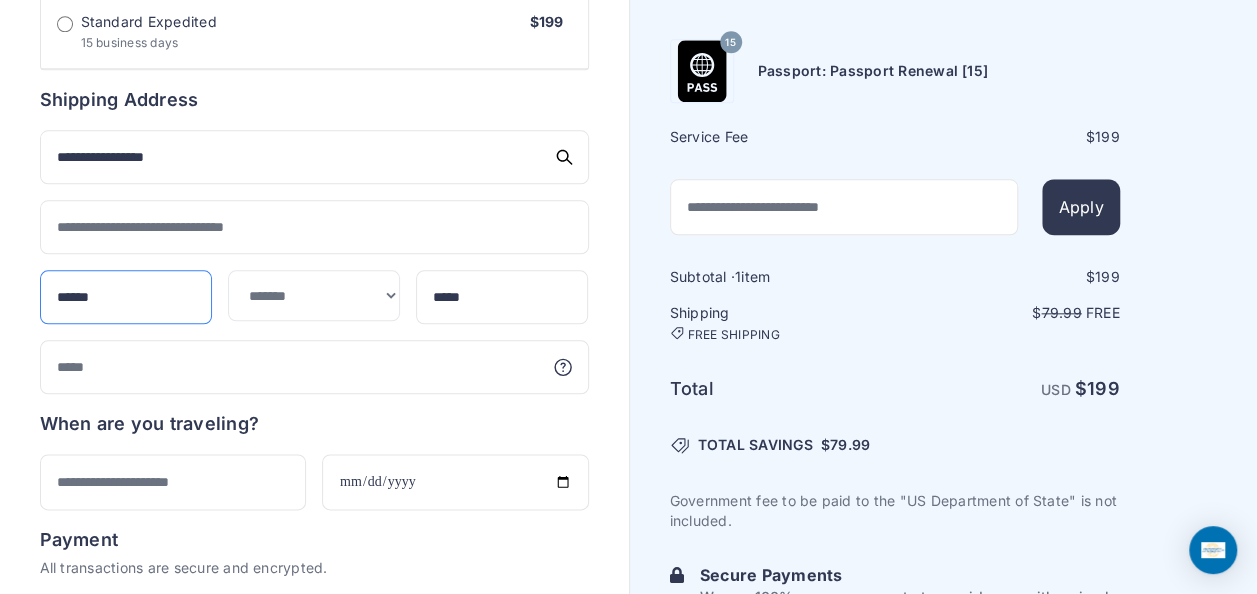 click on "******" at bounding box center [126, 297] 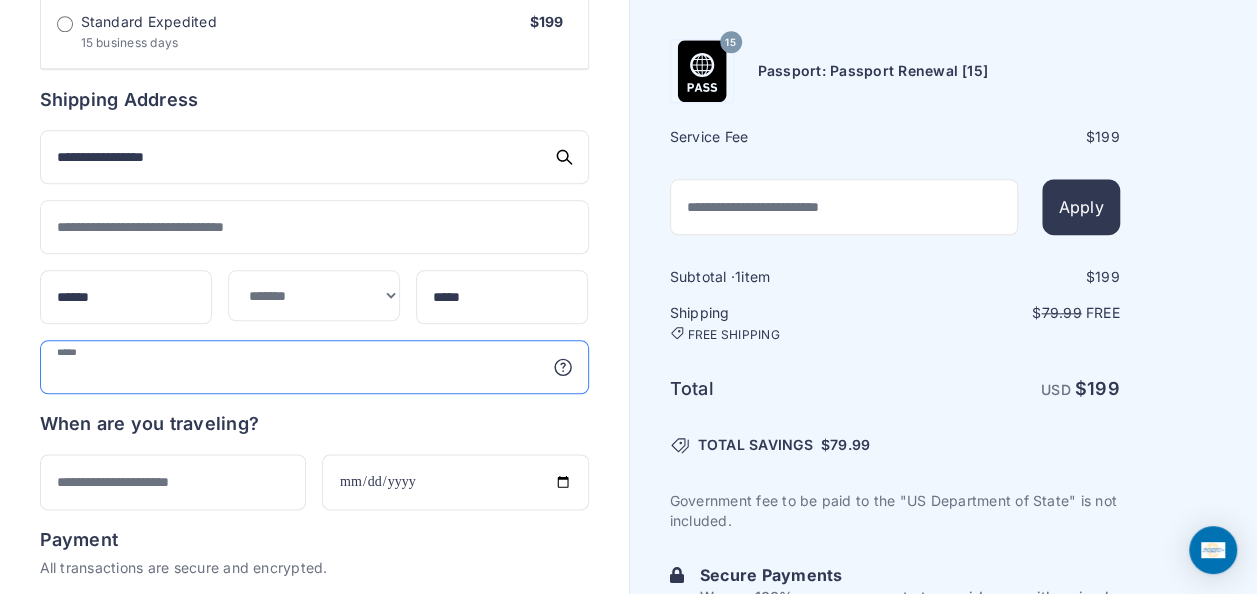 click at bounding box center (314, 367) 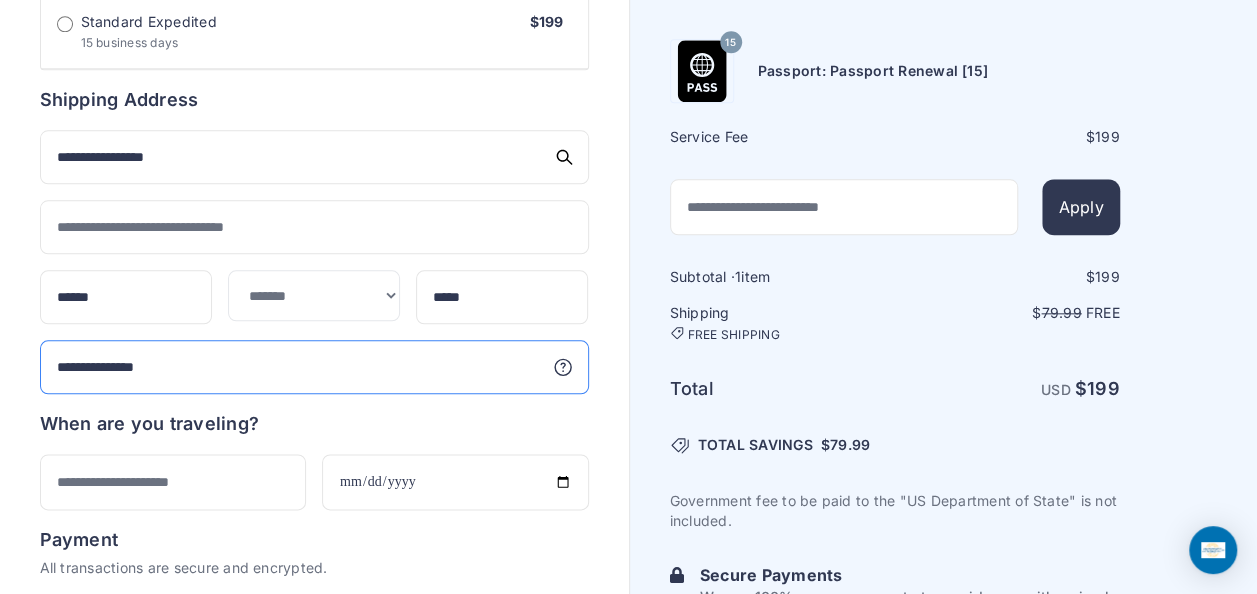 type on "**********" 